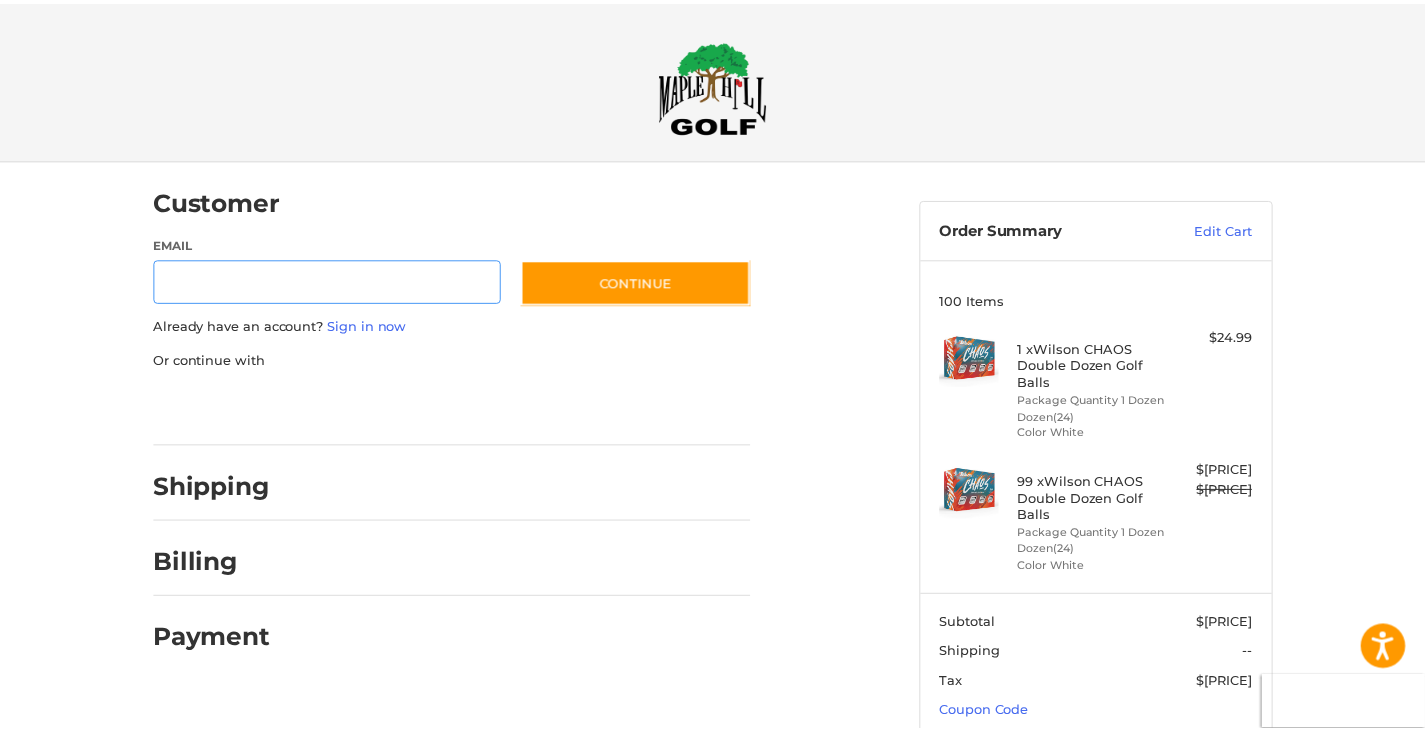 scroll, scrollTop: 0, scrollLeft: 0, axis: both 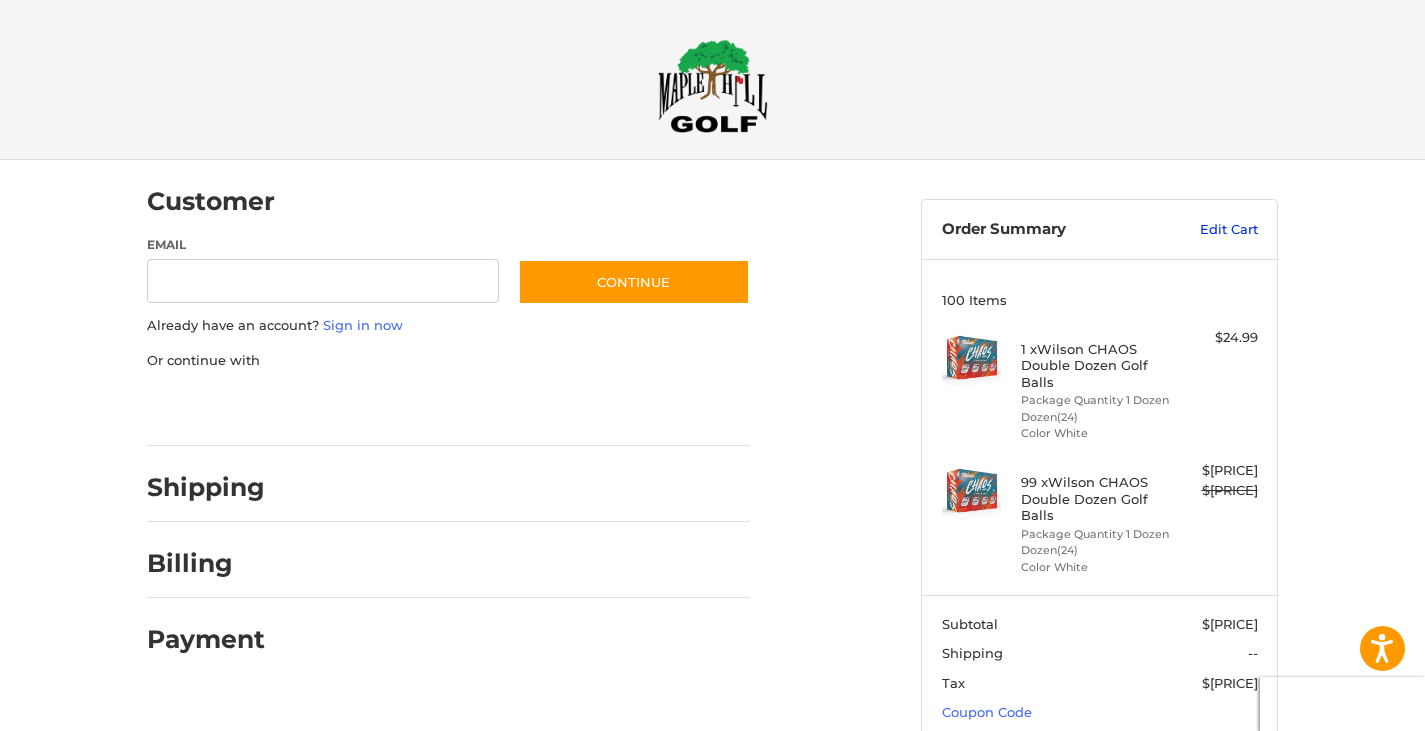 click on "Edit Cart" at bounding box center [1207, 230] 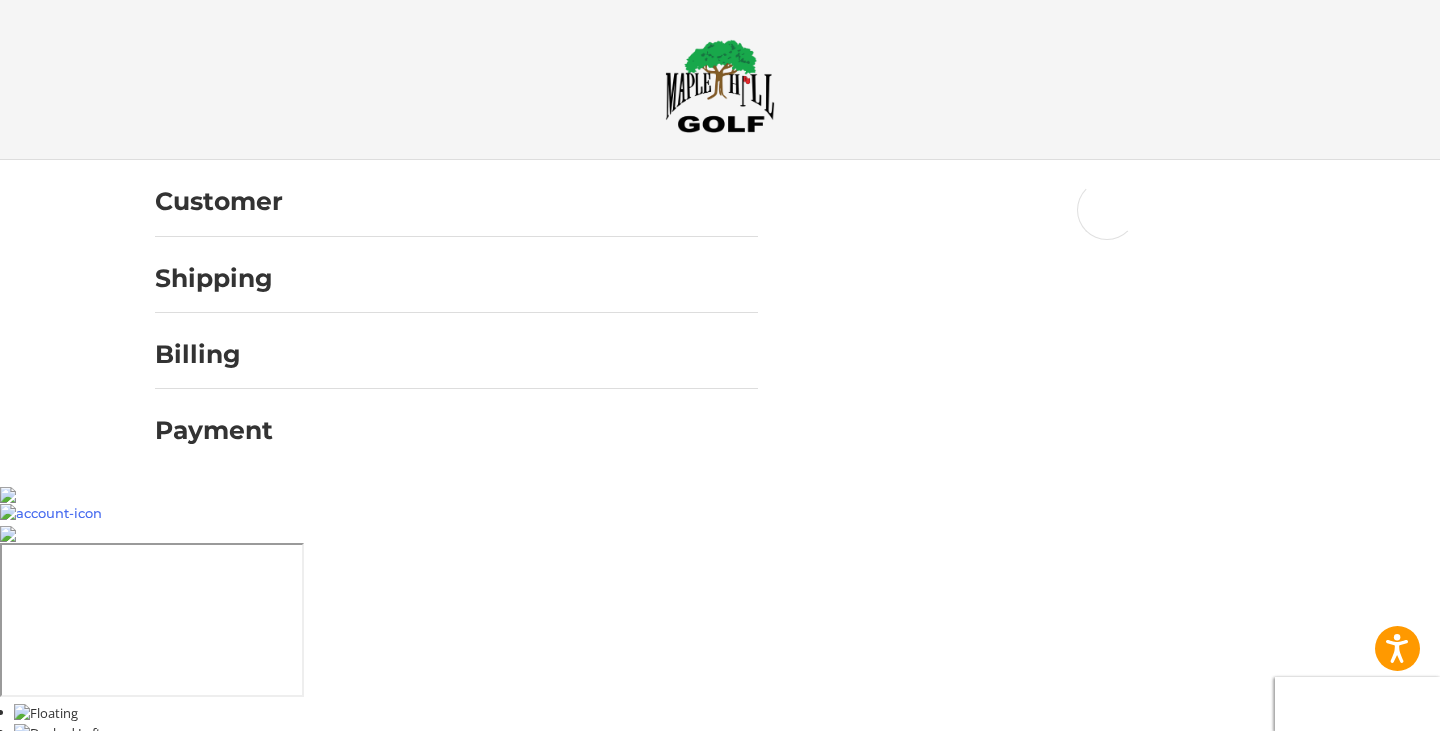 scroll, scrollTop: 0, scrollLeft: 0, axis: both 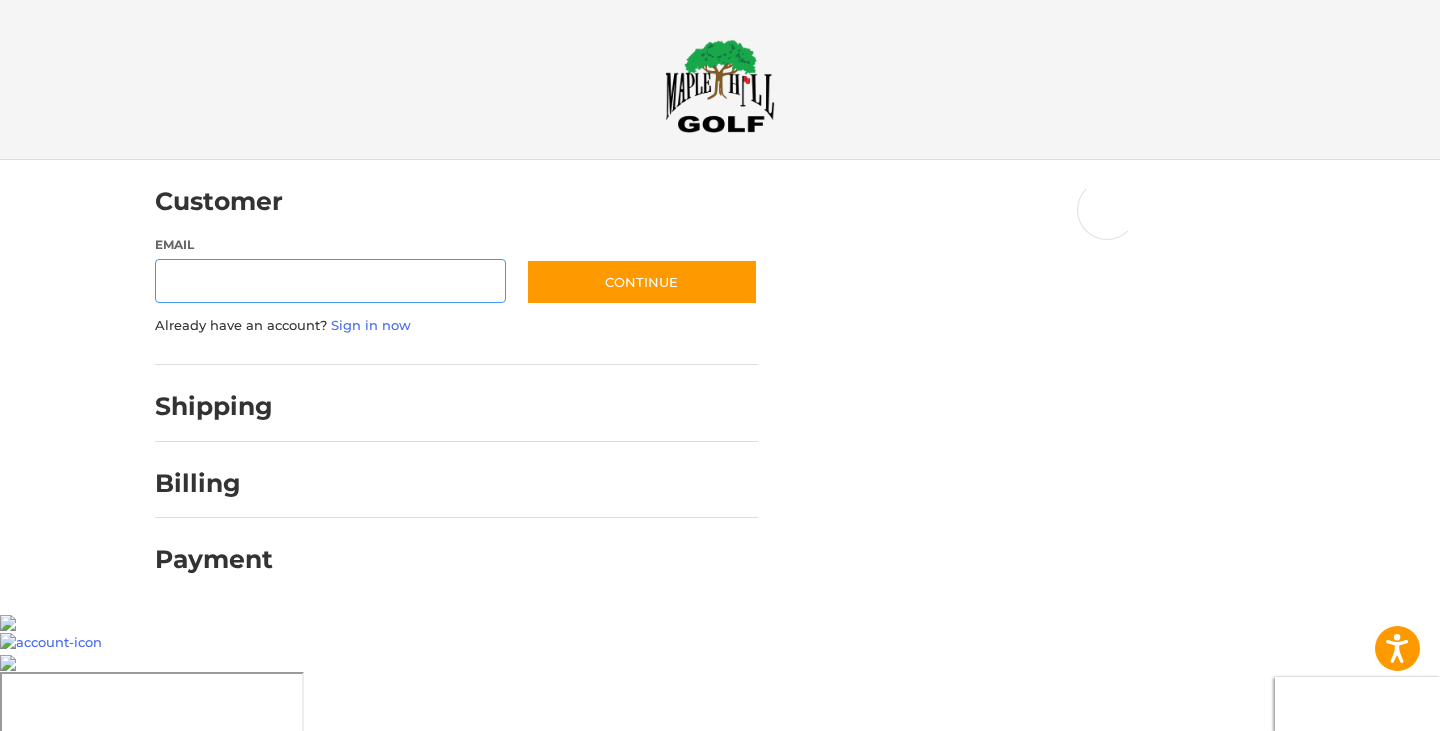 click on "Email" at bounding box center (331, 281) 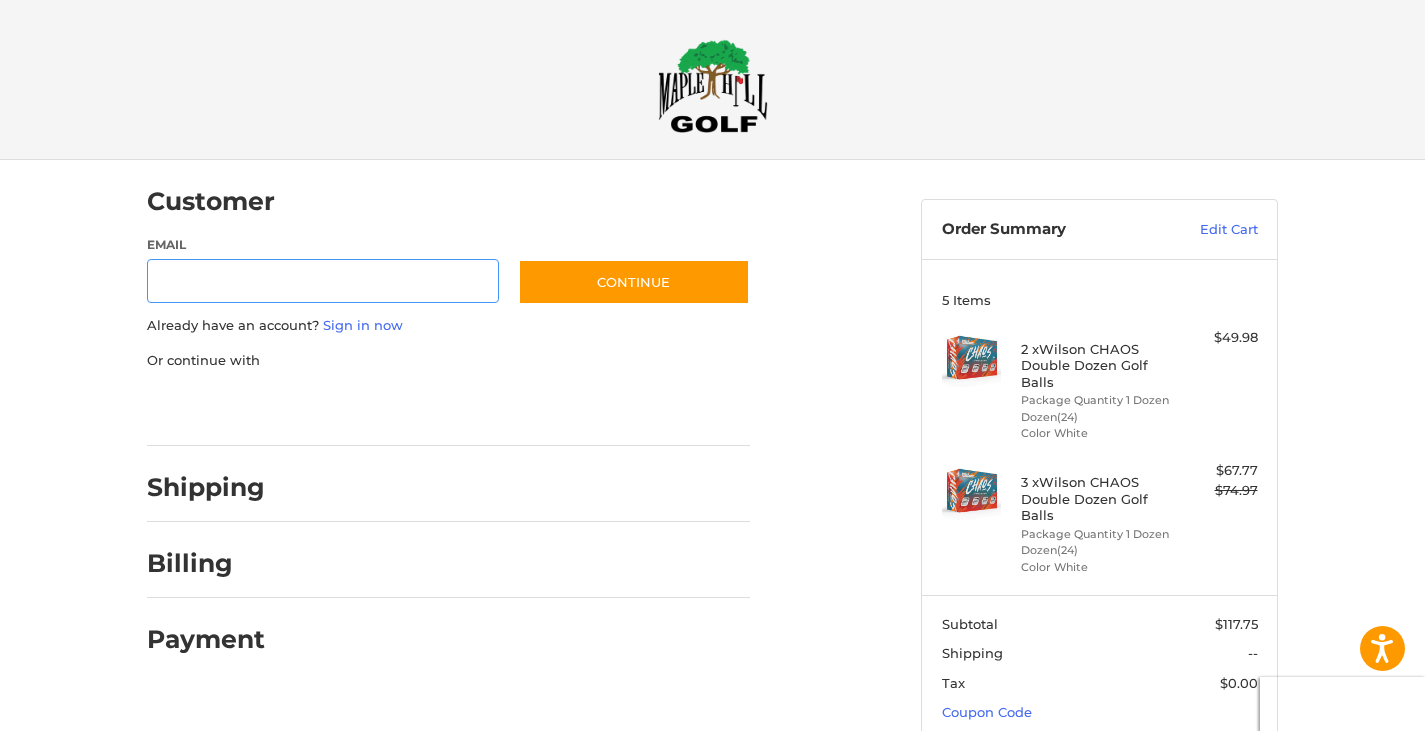 type on "**********" 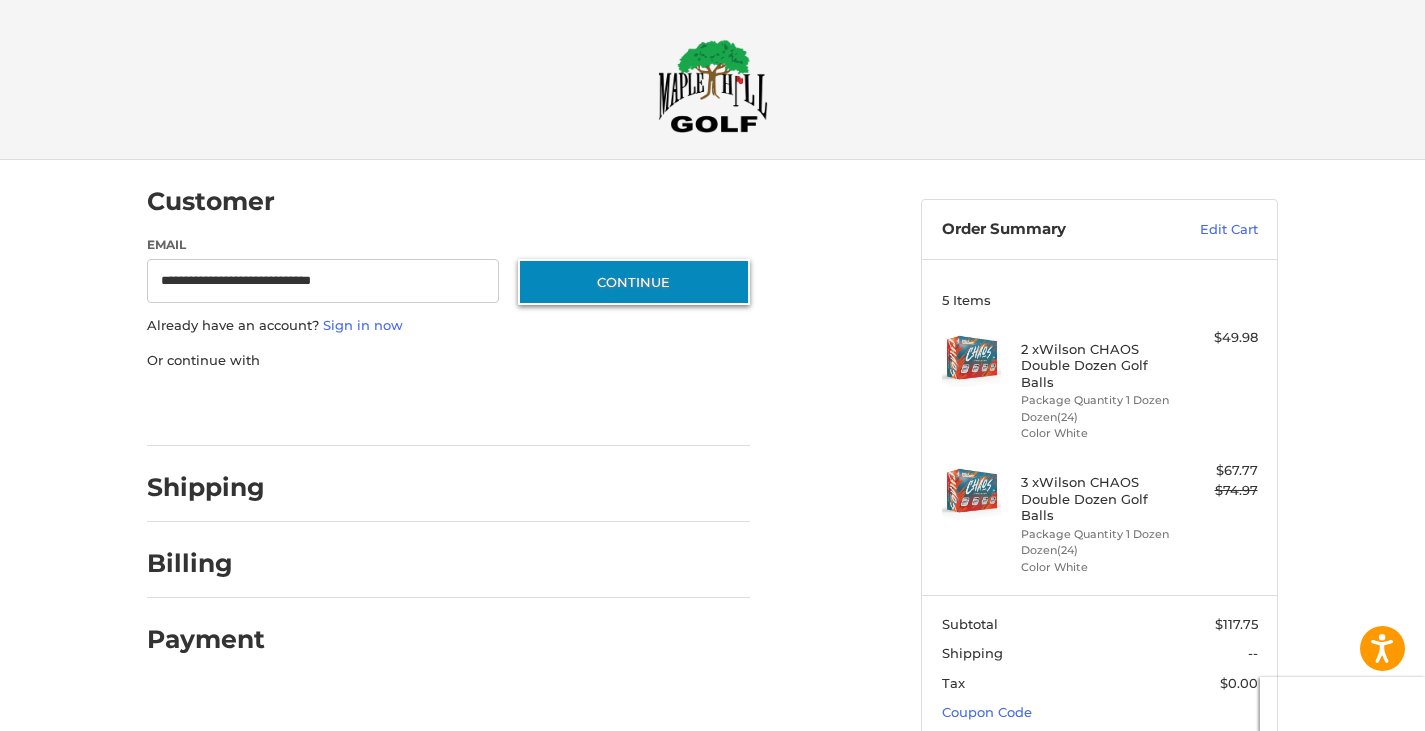 click on "Continue" at bounding box center [634, 282] 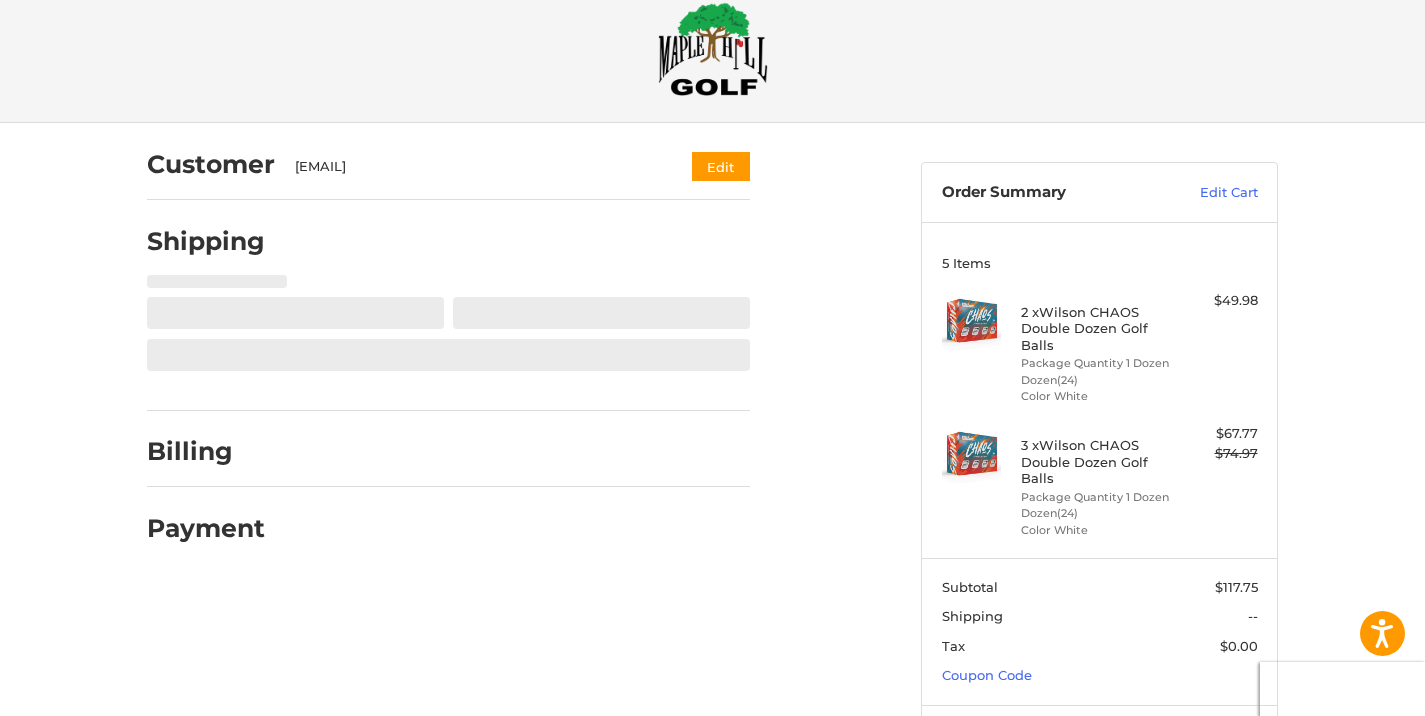 select on "**" 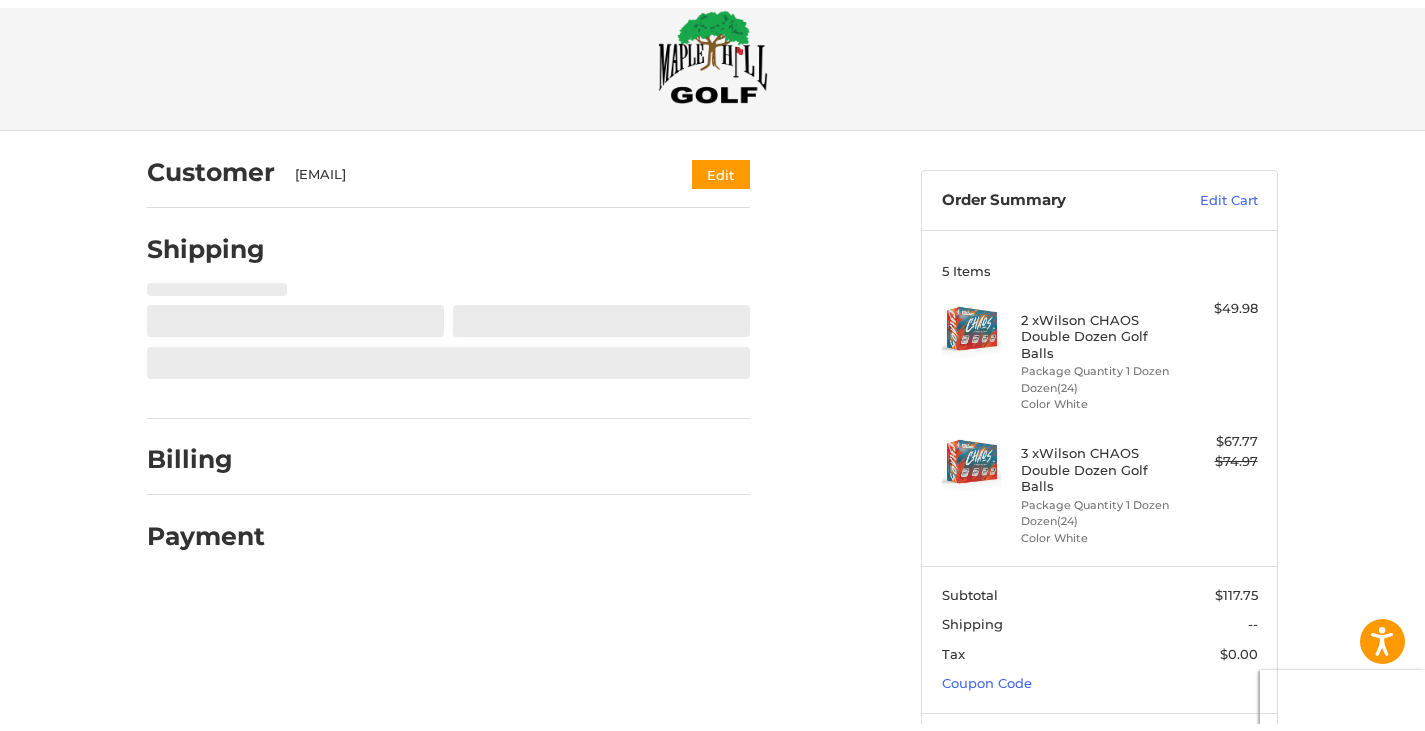 scroll, scrollTop: 90, scrollLeft: 0, axis: vertical 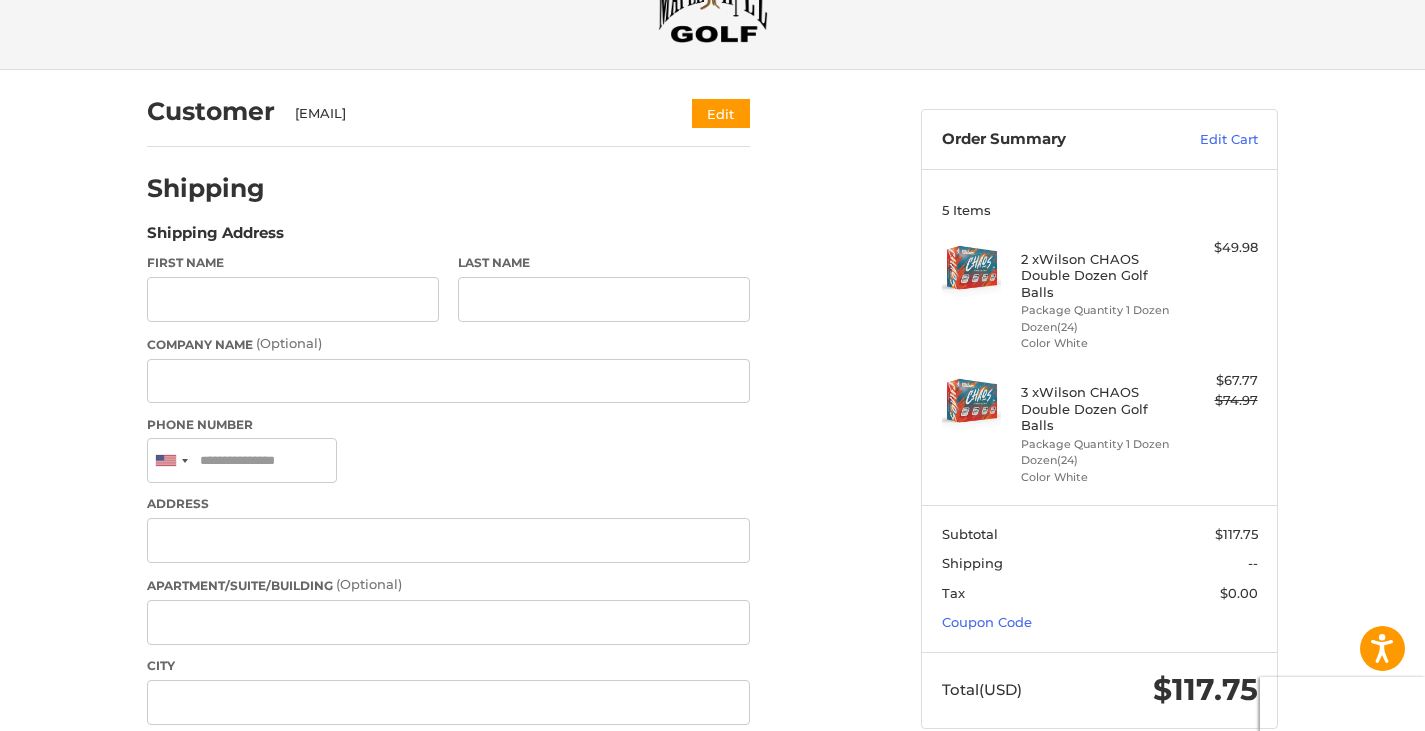 drag, startPoint x: 1408, startPoint y: 329, endPoint x: 1388, endPoint y: 327, distance: 20.09975 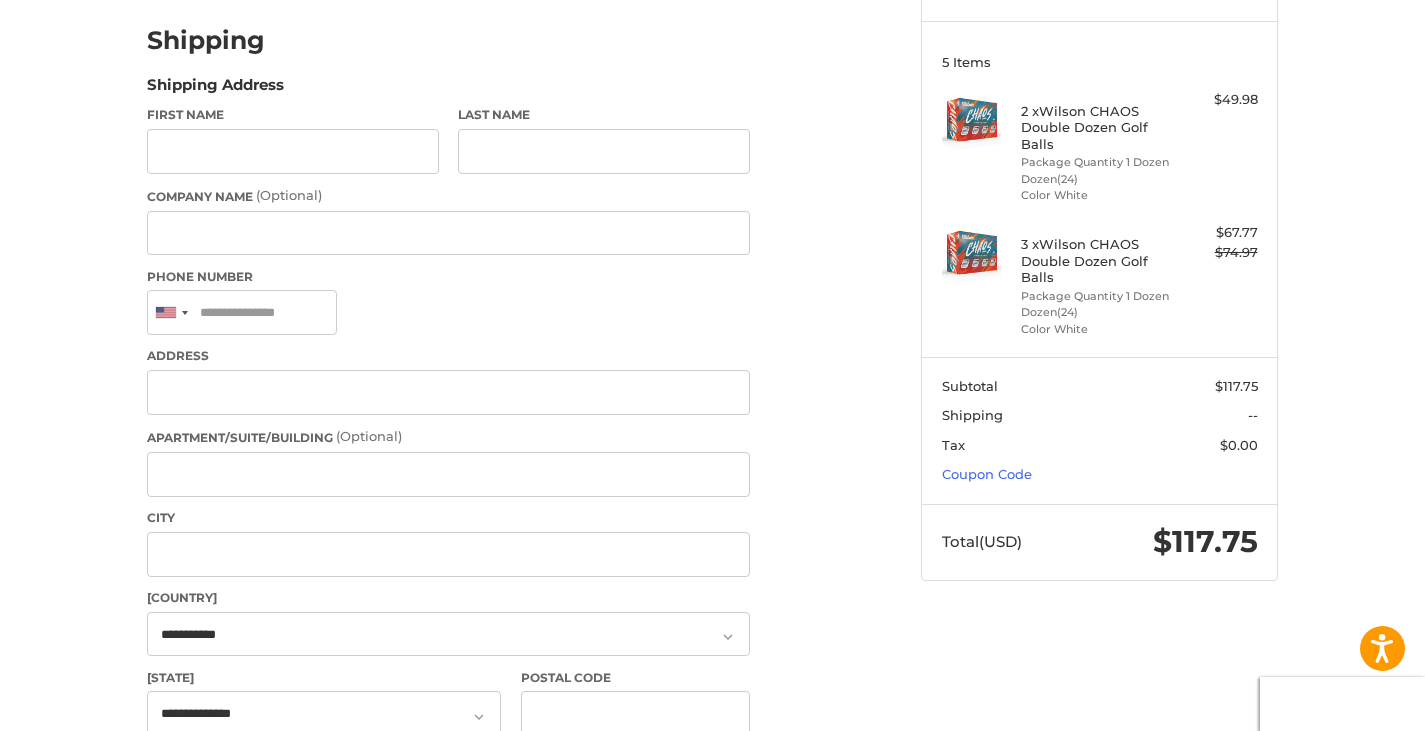 scroll, scrollTop: 290, scrollLeft: 0, axis: vertical 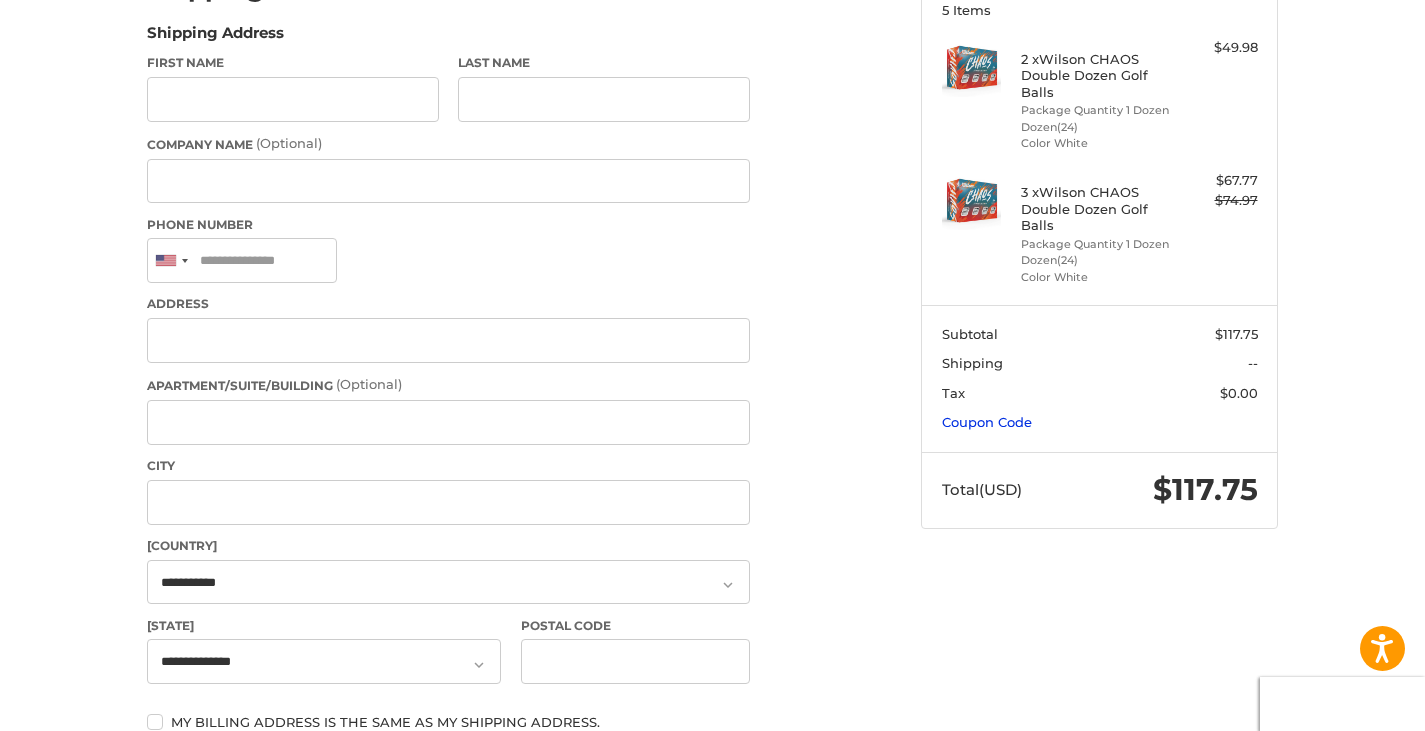 drag, startPoint x: 983, startPoint y: 405, endPoint x: 984, endPoint y: 418, distance: 13.038404 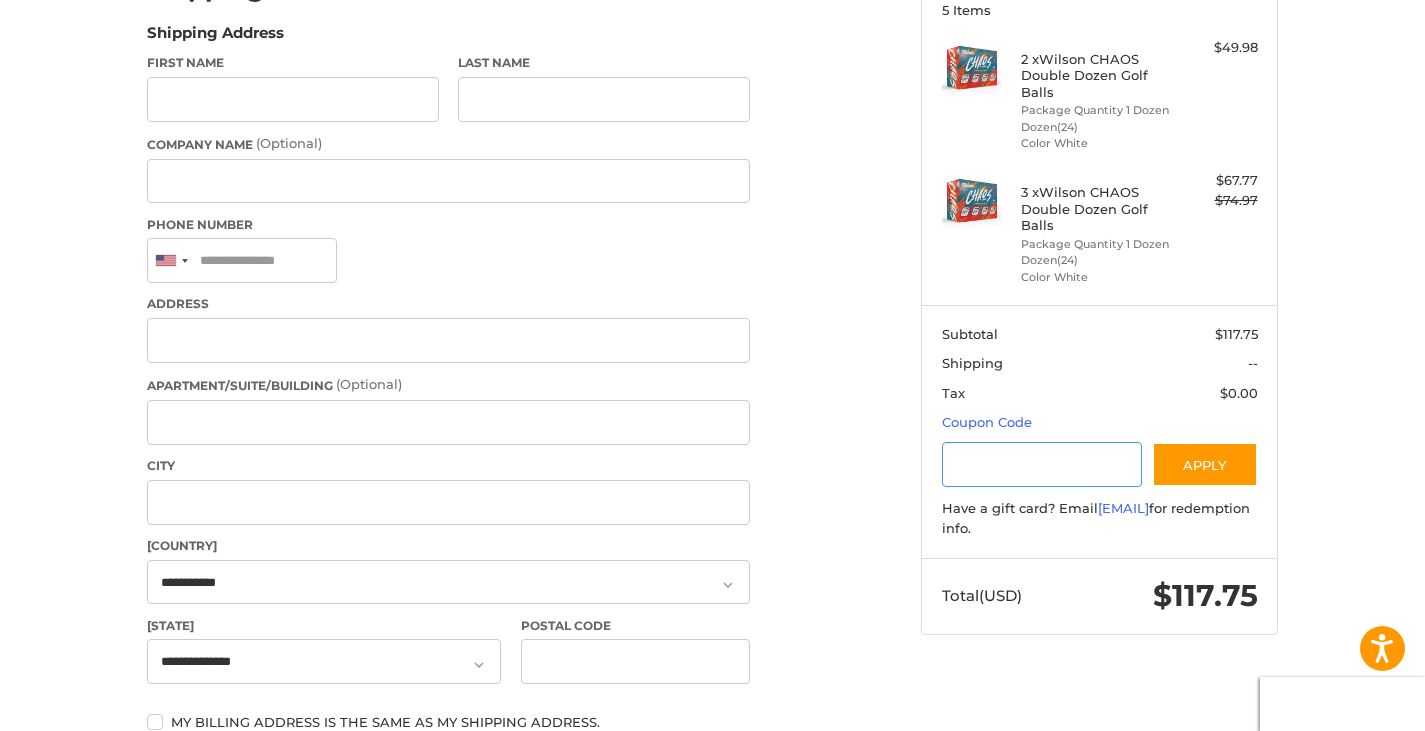 click at bounding box center [1042, 464] 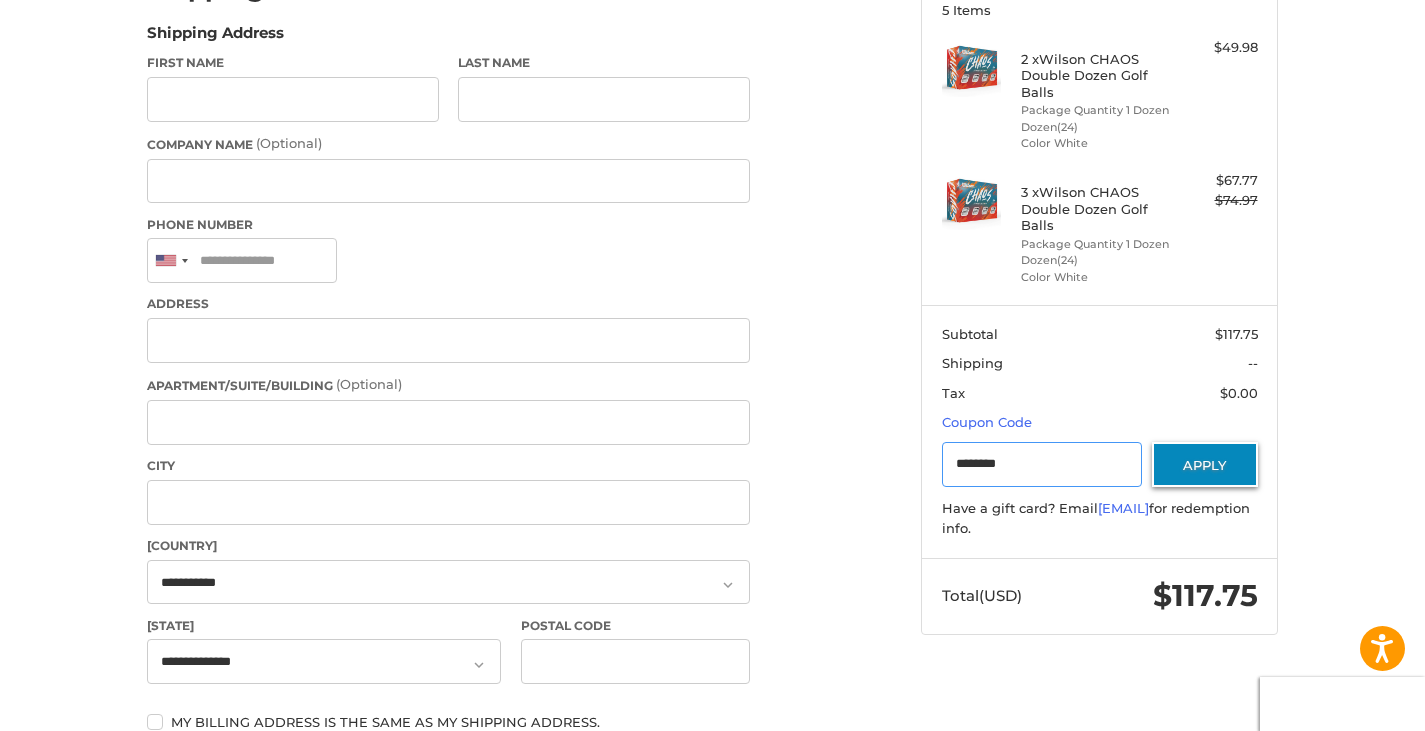 type on "********" 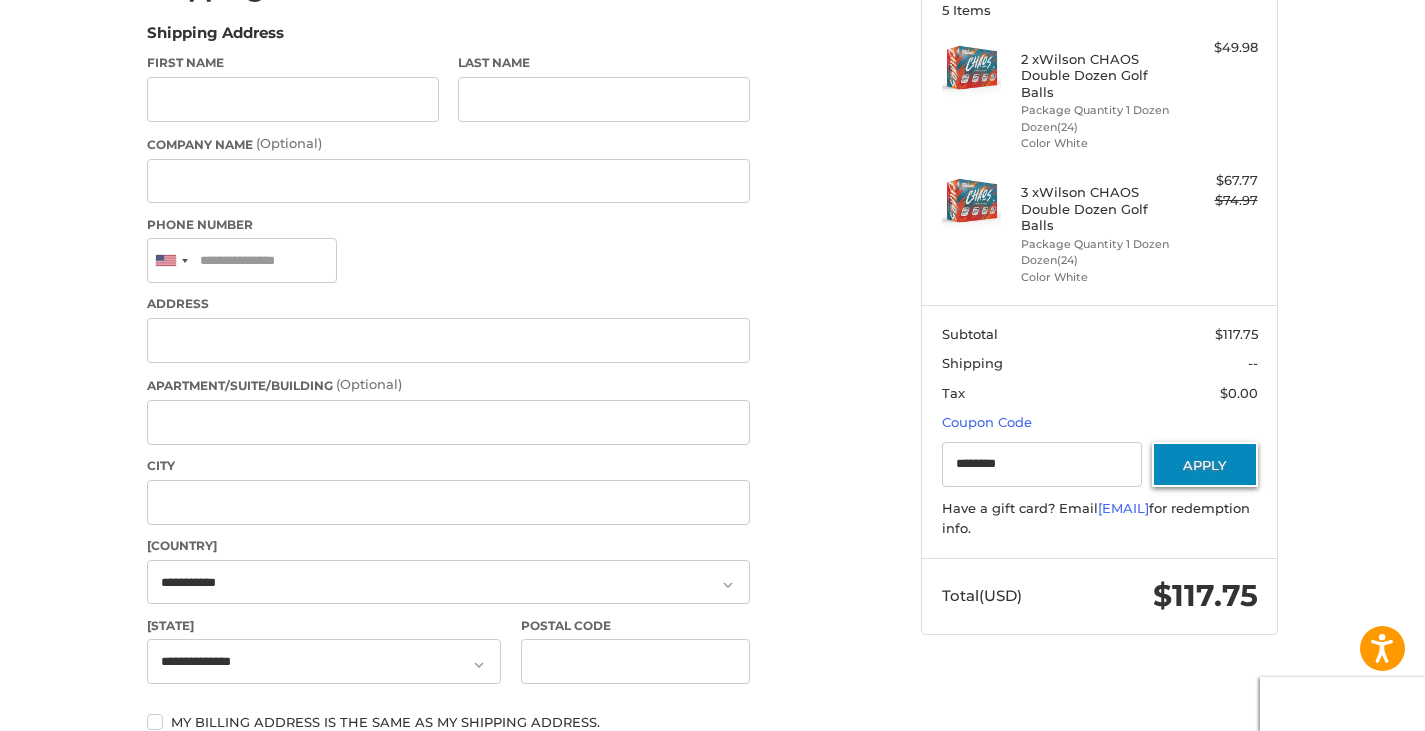 click on "Apply" at bounding box center (1205, 464) 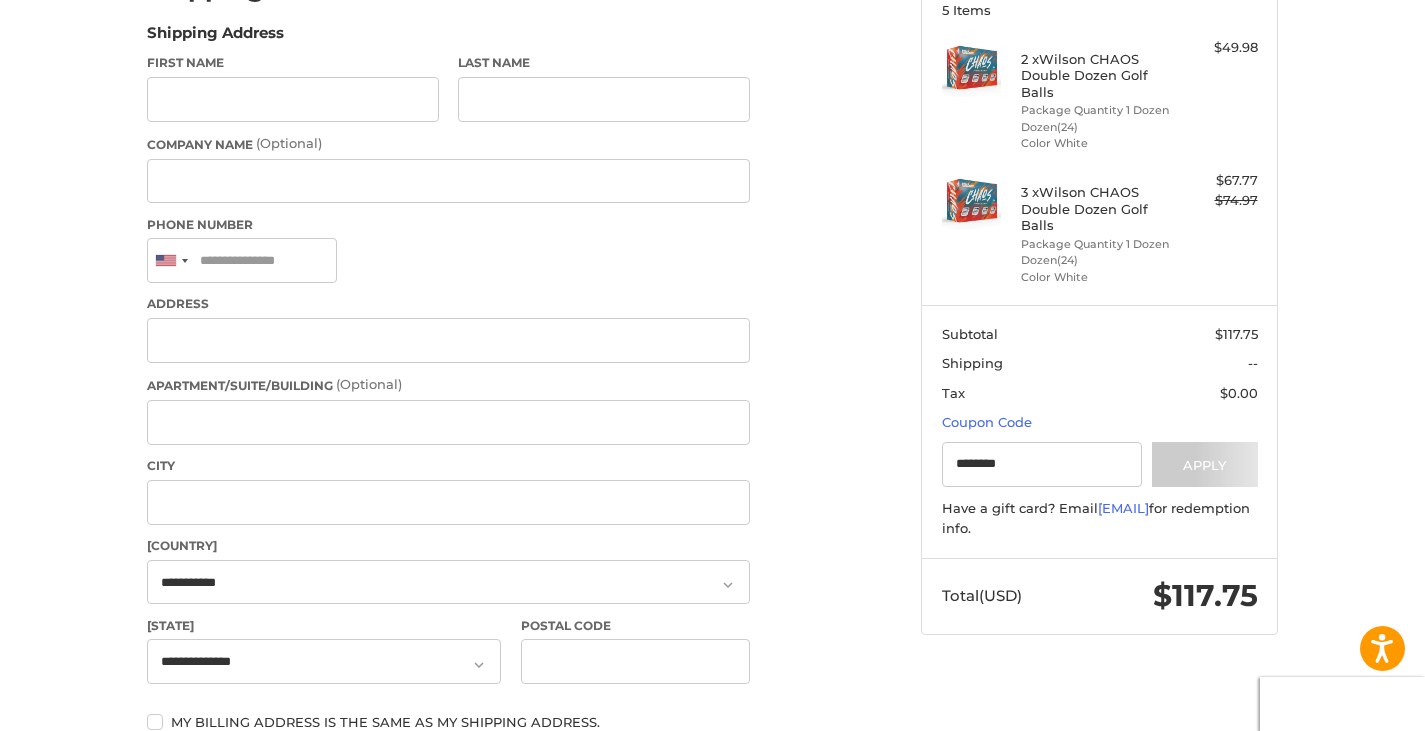 click at bounding box center [712, 1575] 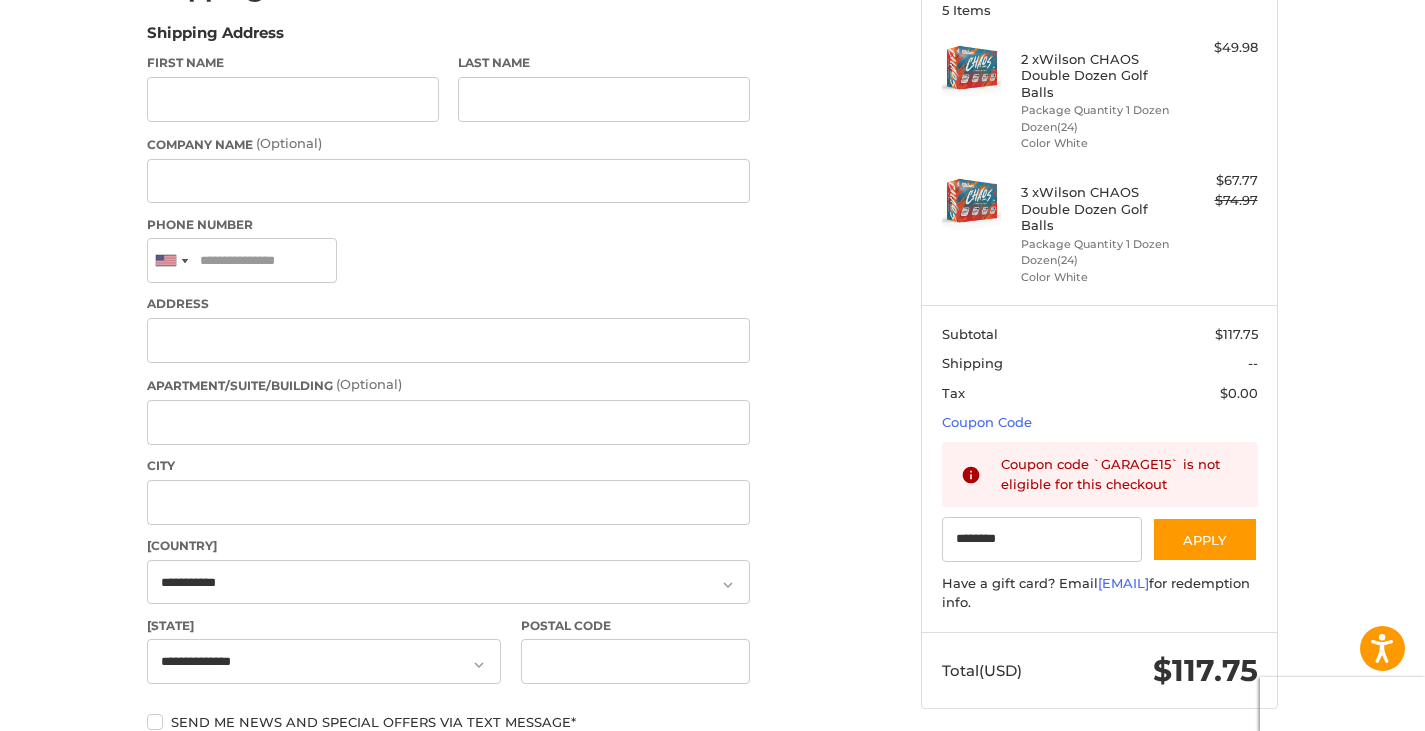 click on "First Name" at bounding box center (293, 63) 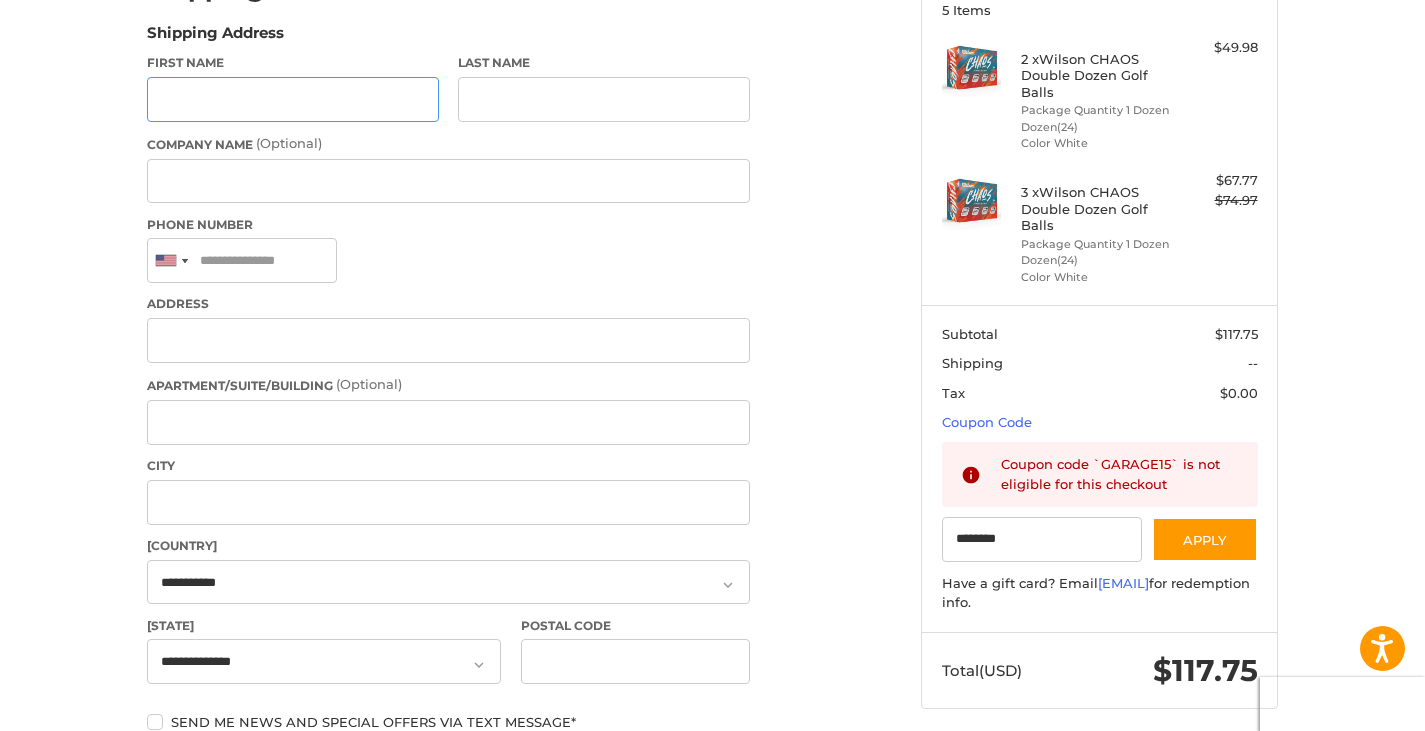 click on "First Name" at bounding box center (293, 99) 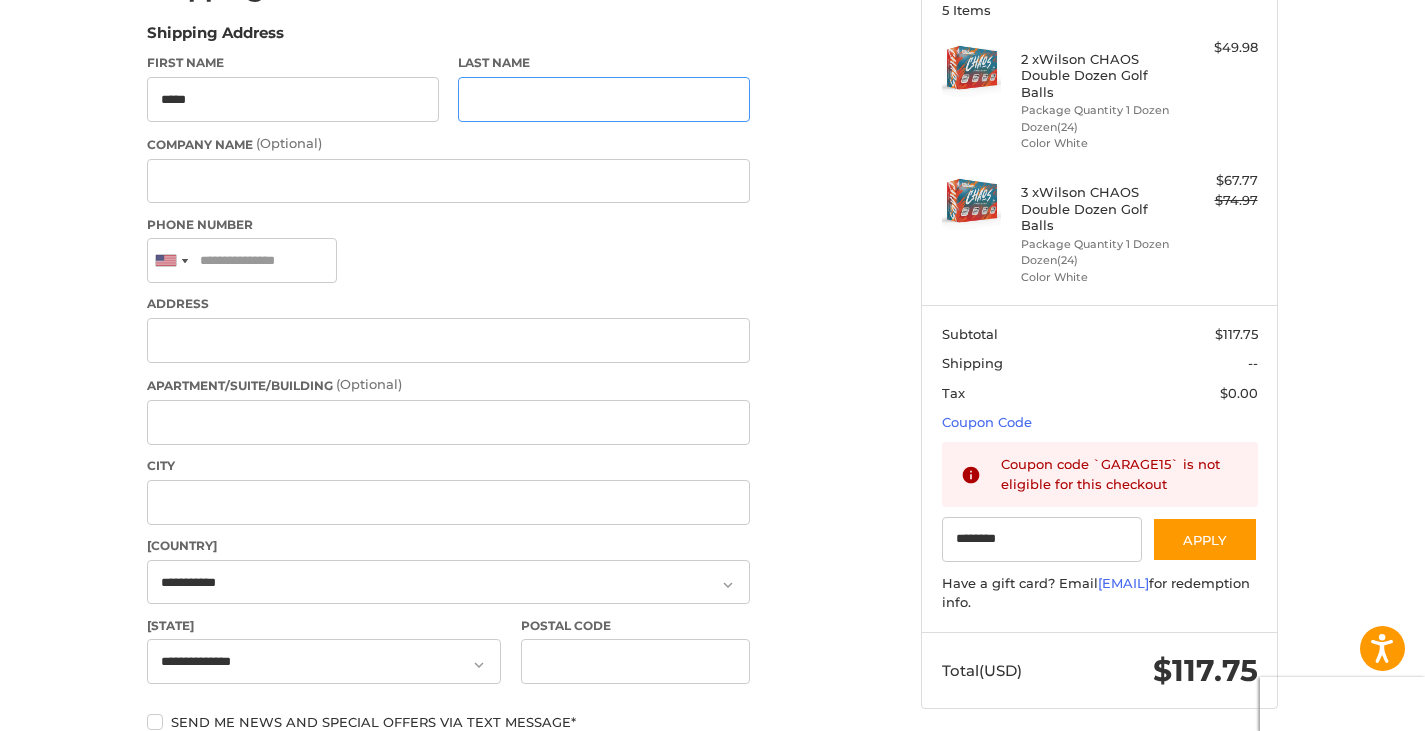 type on "*****" 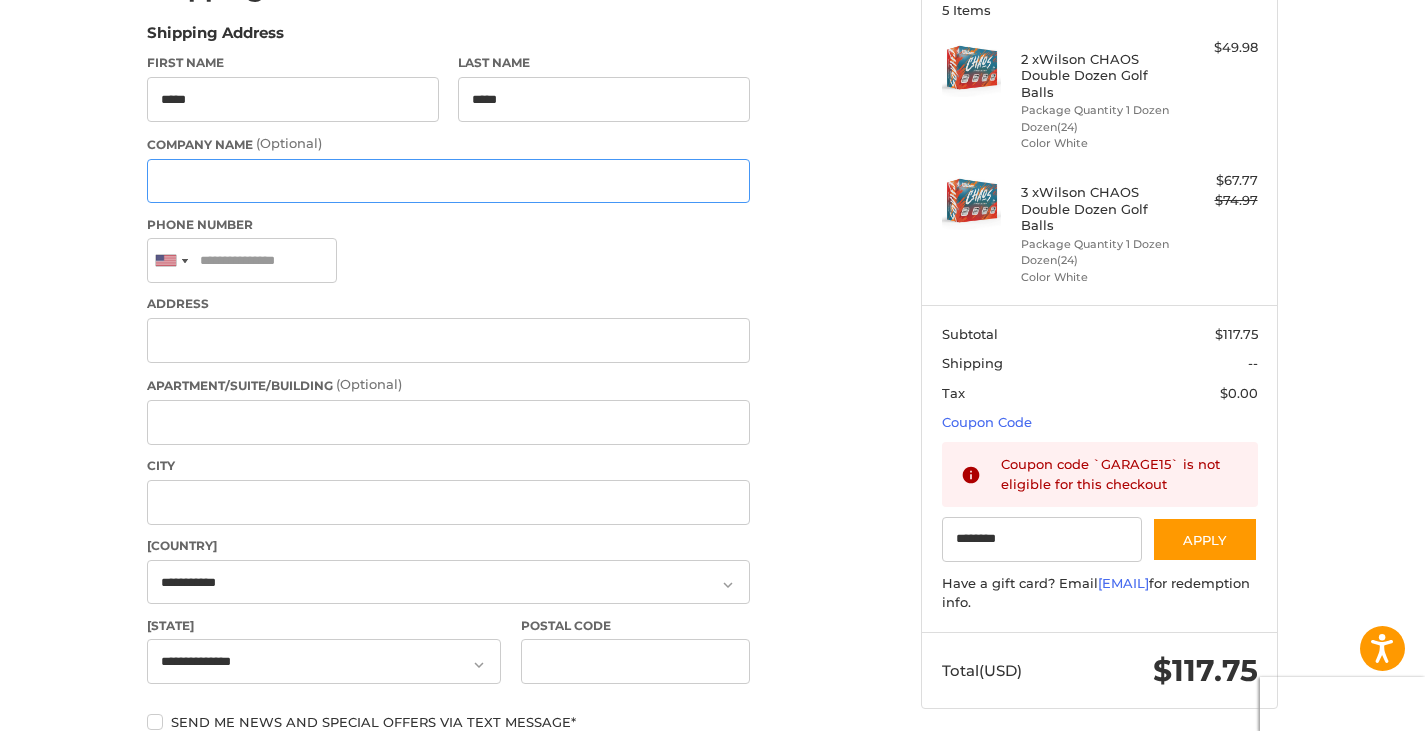type on "**********" 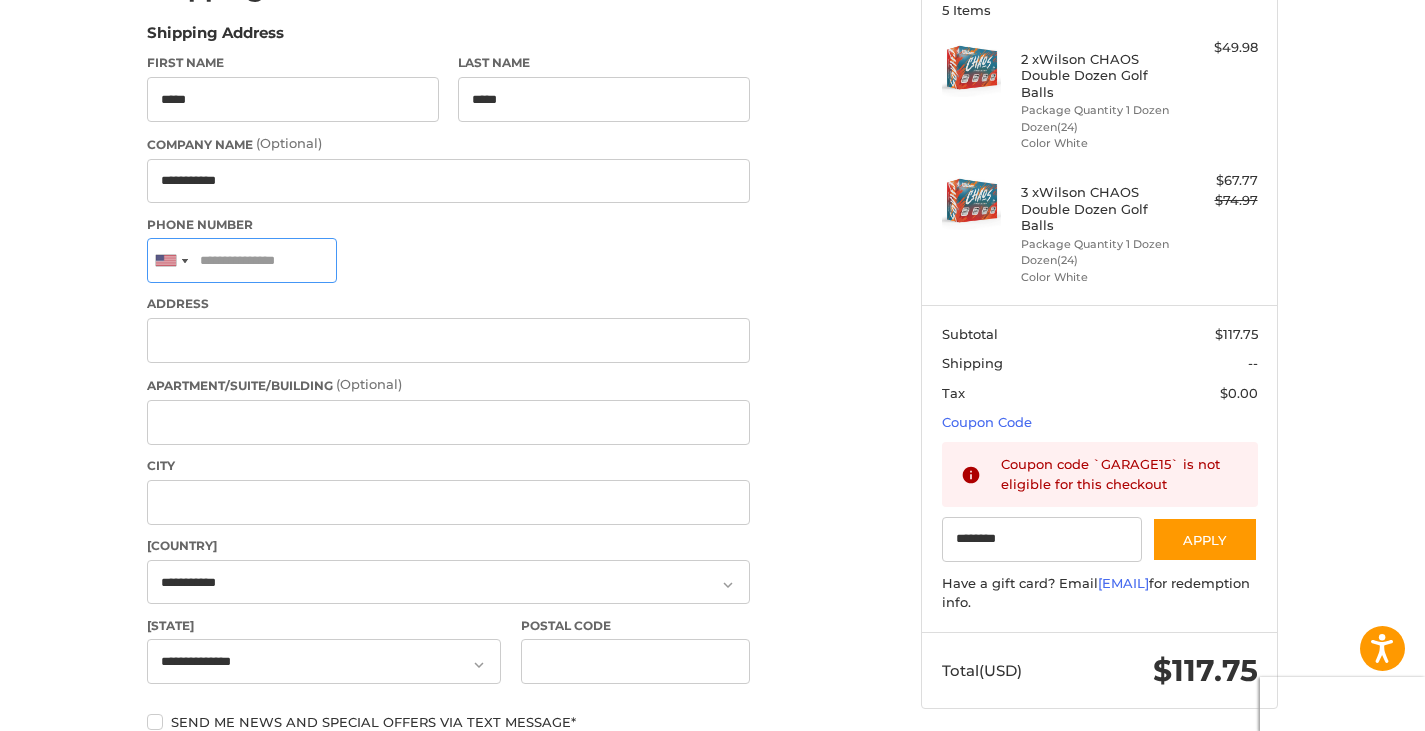 type on "**********" 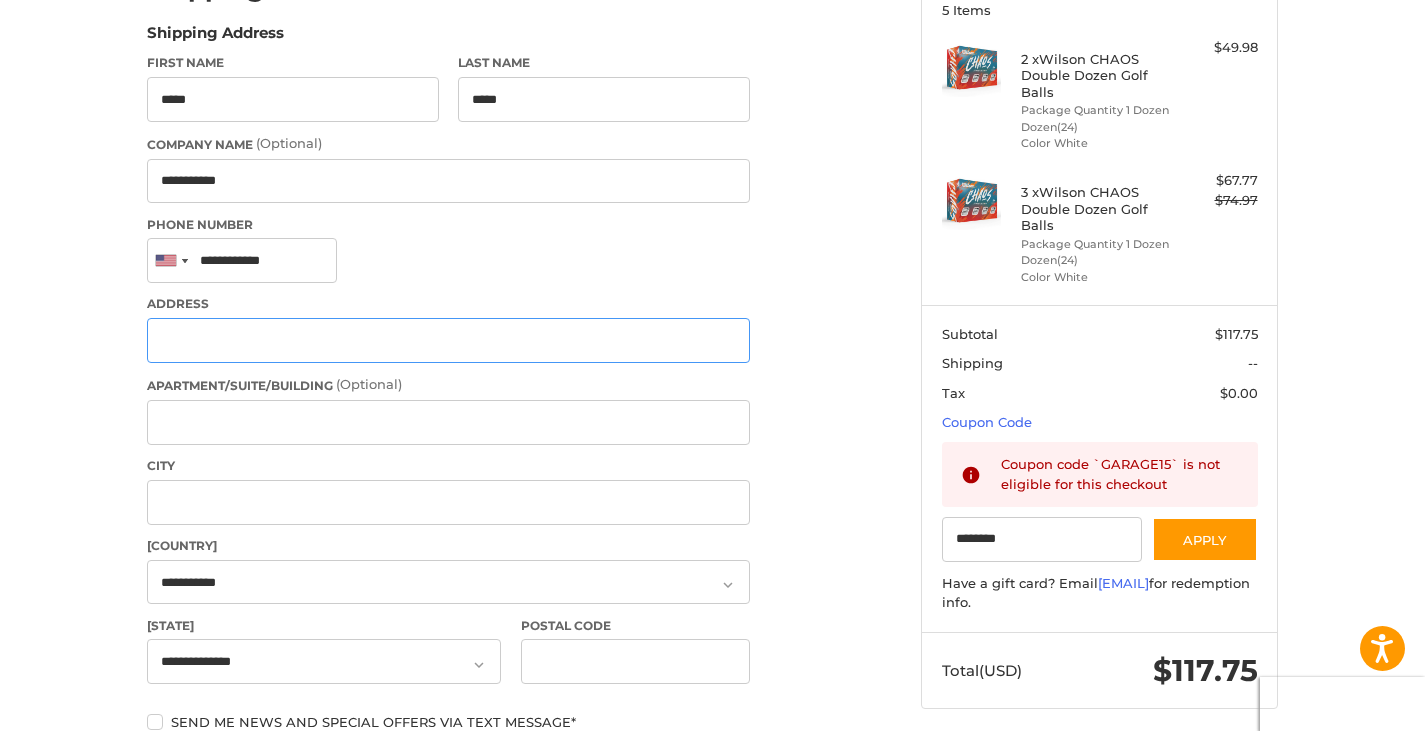 type on "**********" 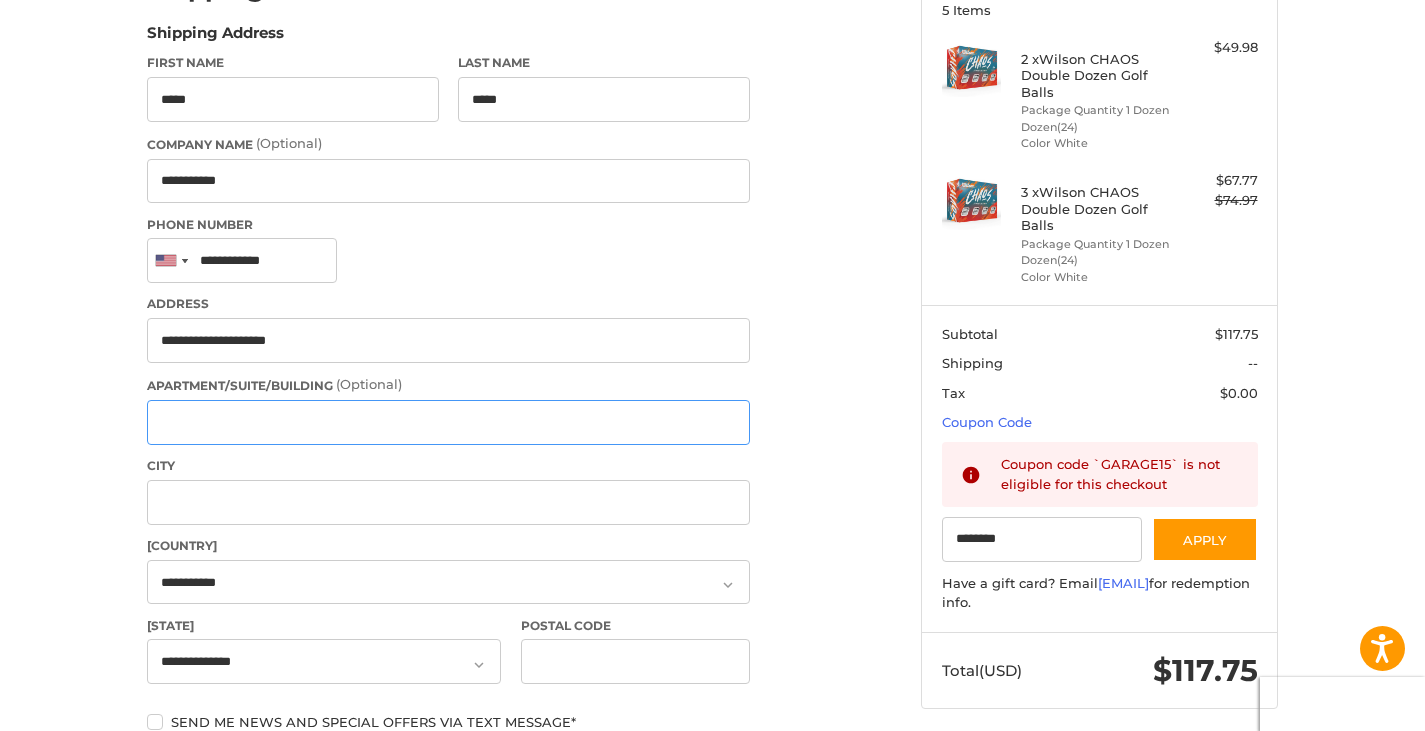 type on "**" 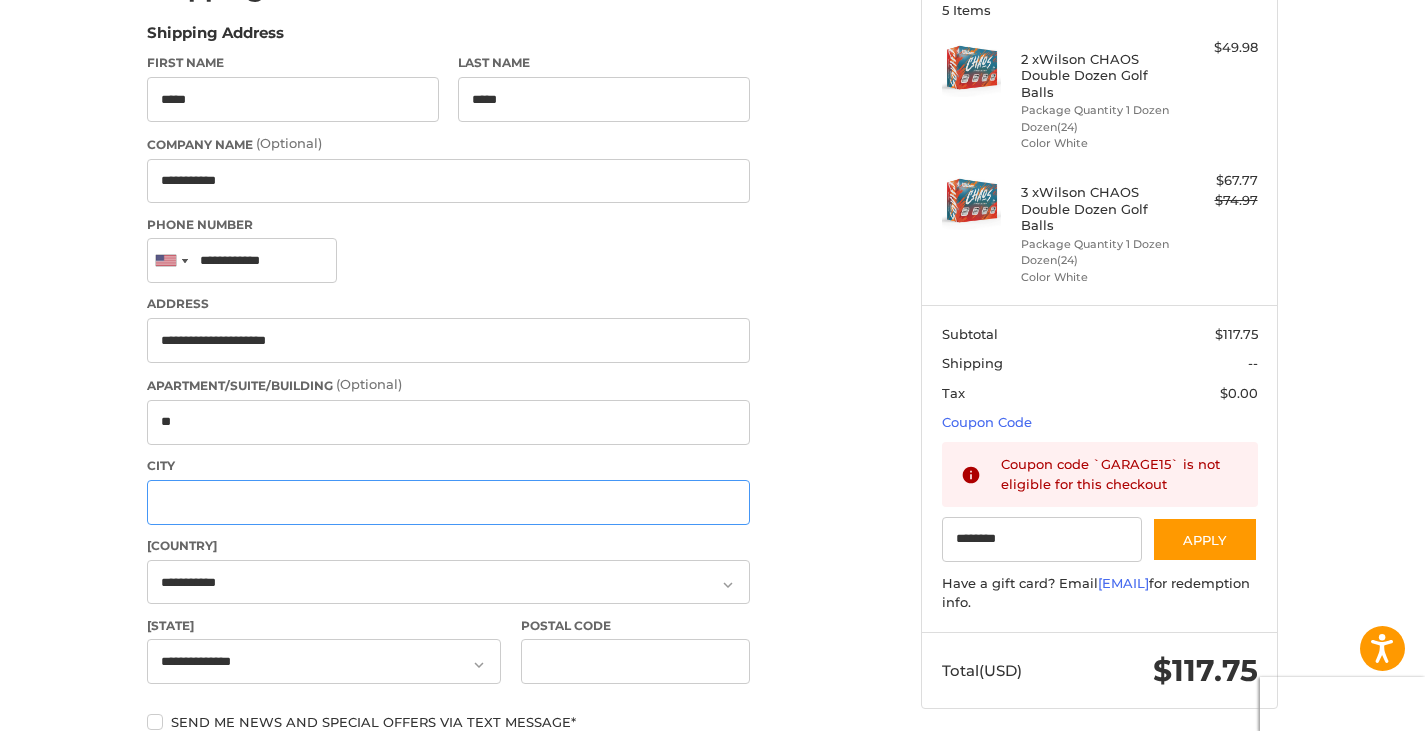 type on "*****" 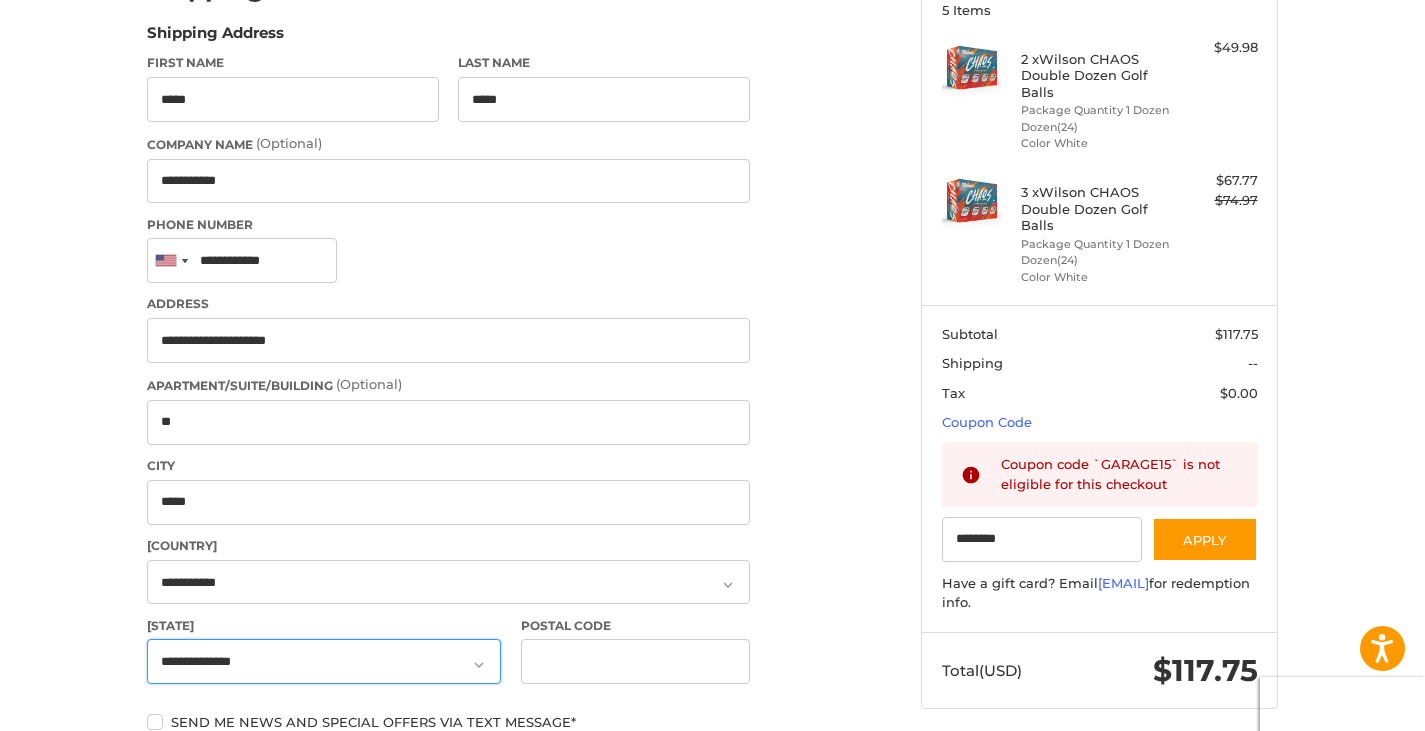 select on "**" 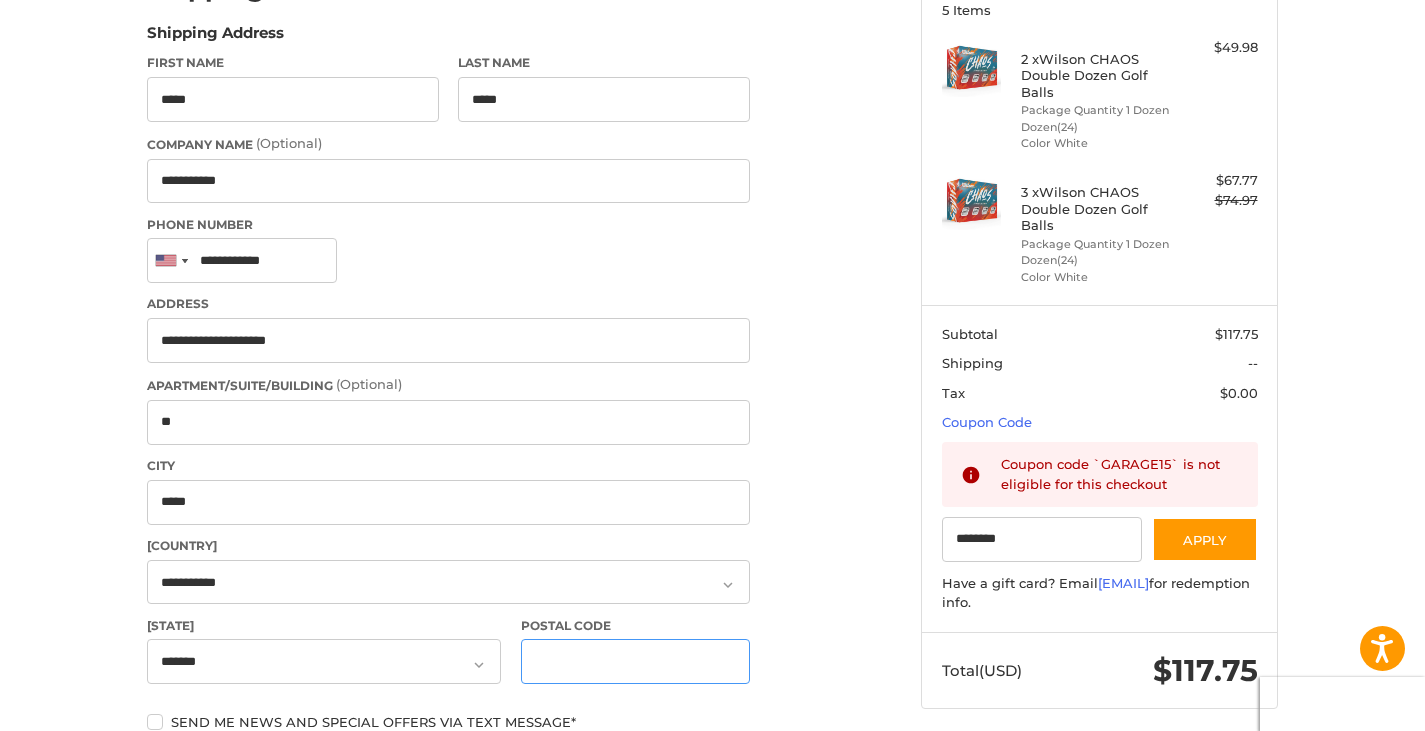 type on "*****" 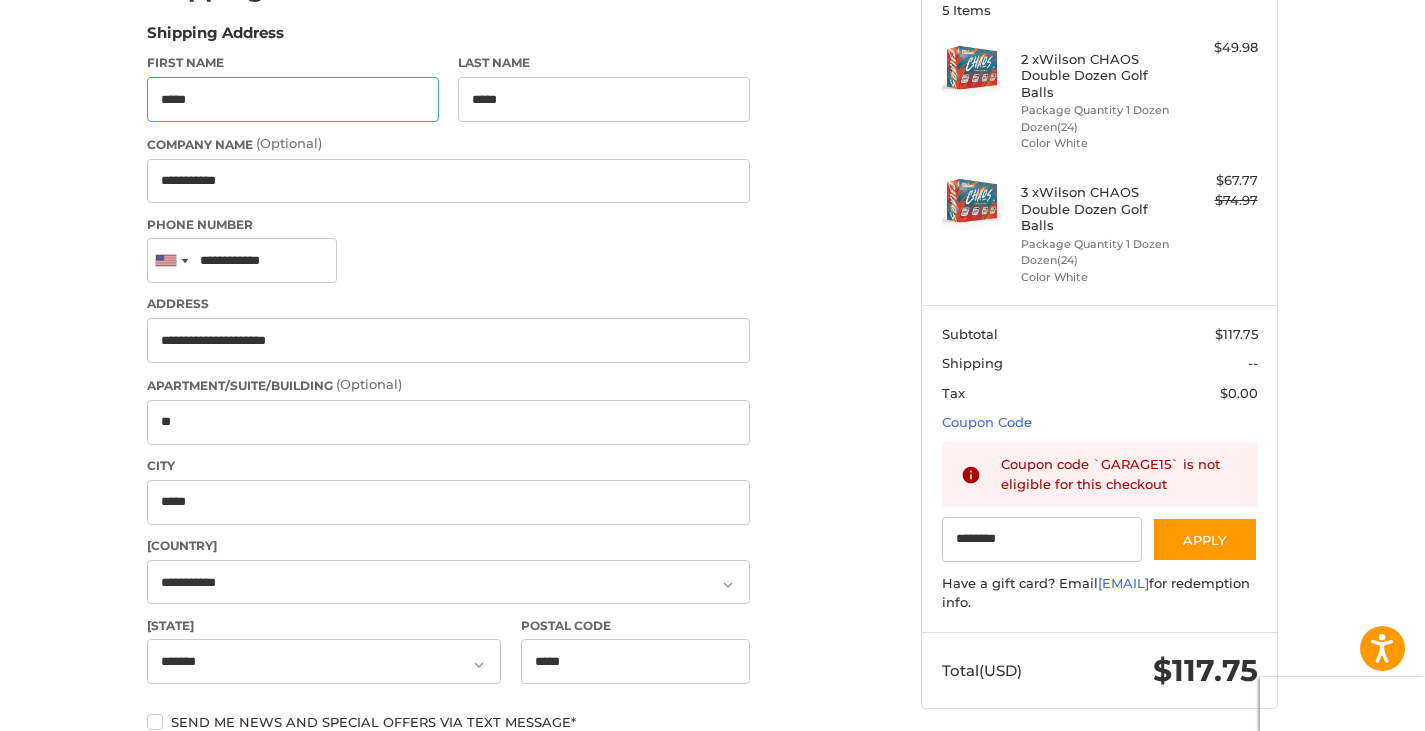 type on "**********" 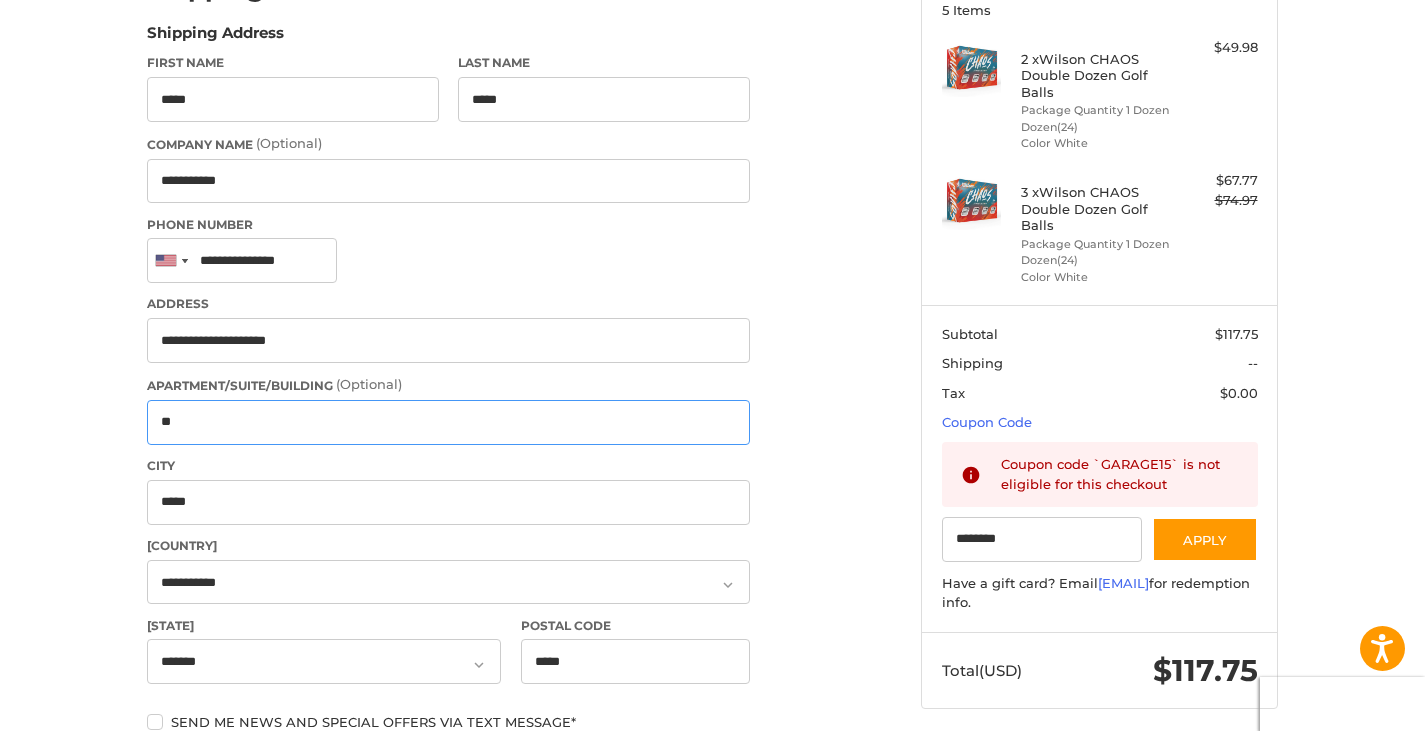 click on "**" at bounding box center [448, 422] 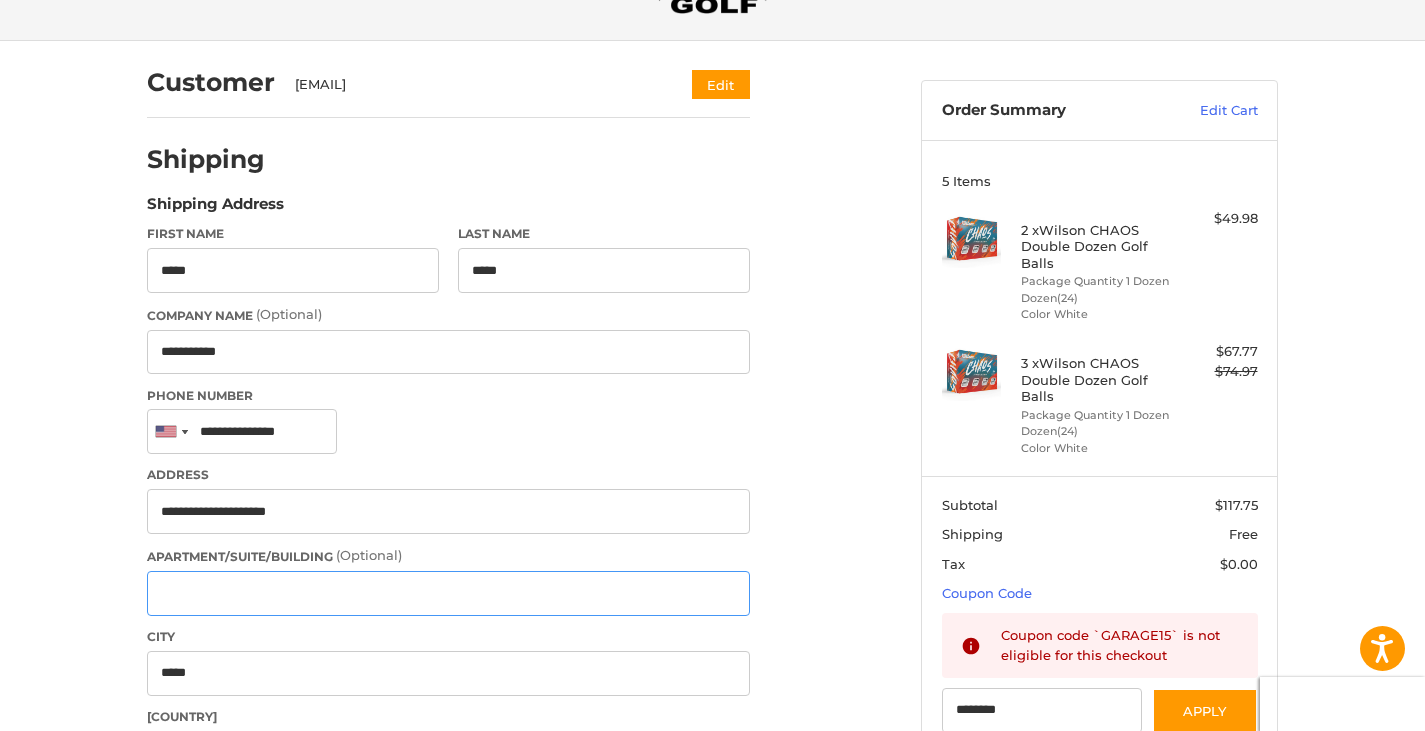 scroll, scrollTop: 200, scrollLeft: 0, axis: vertical 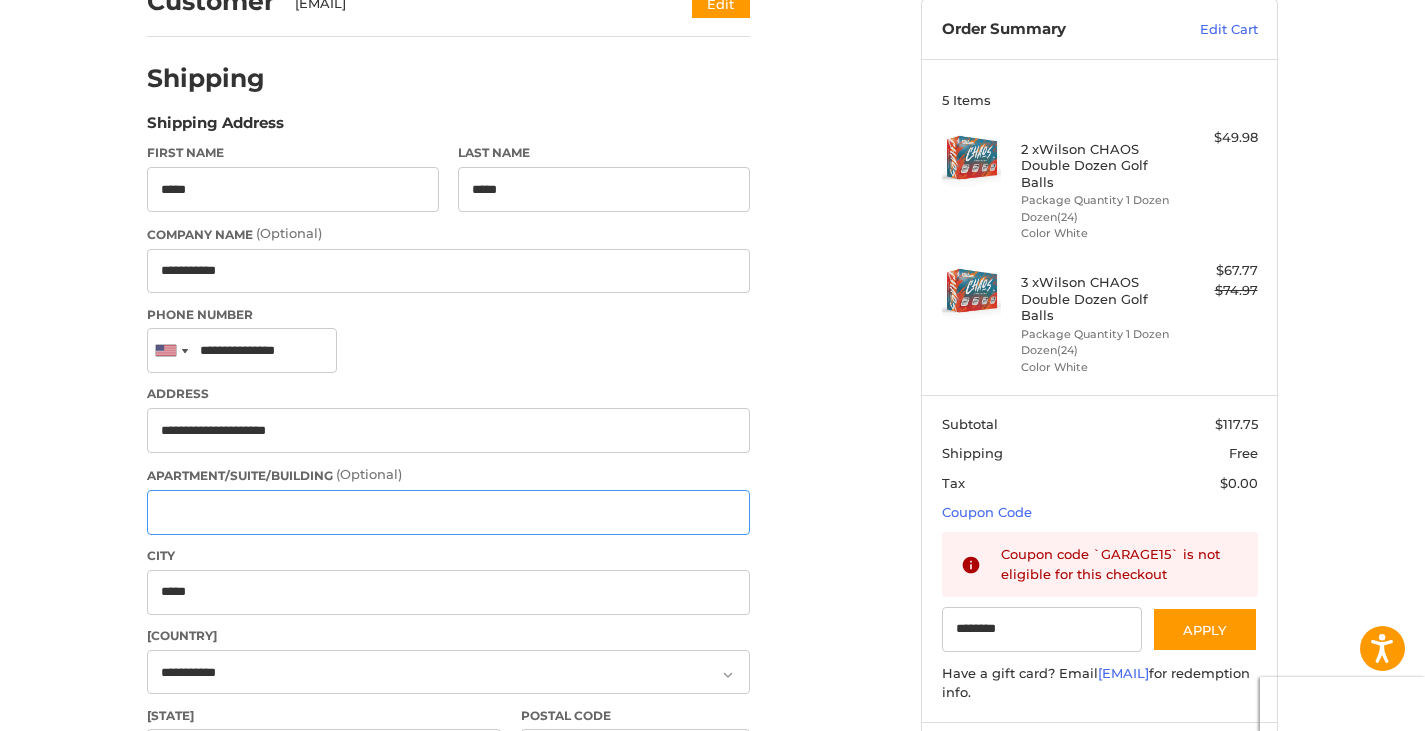 type 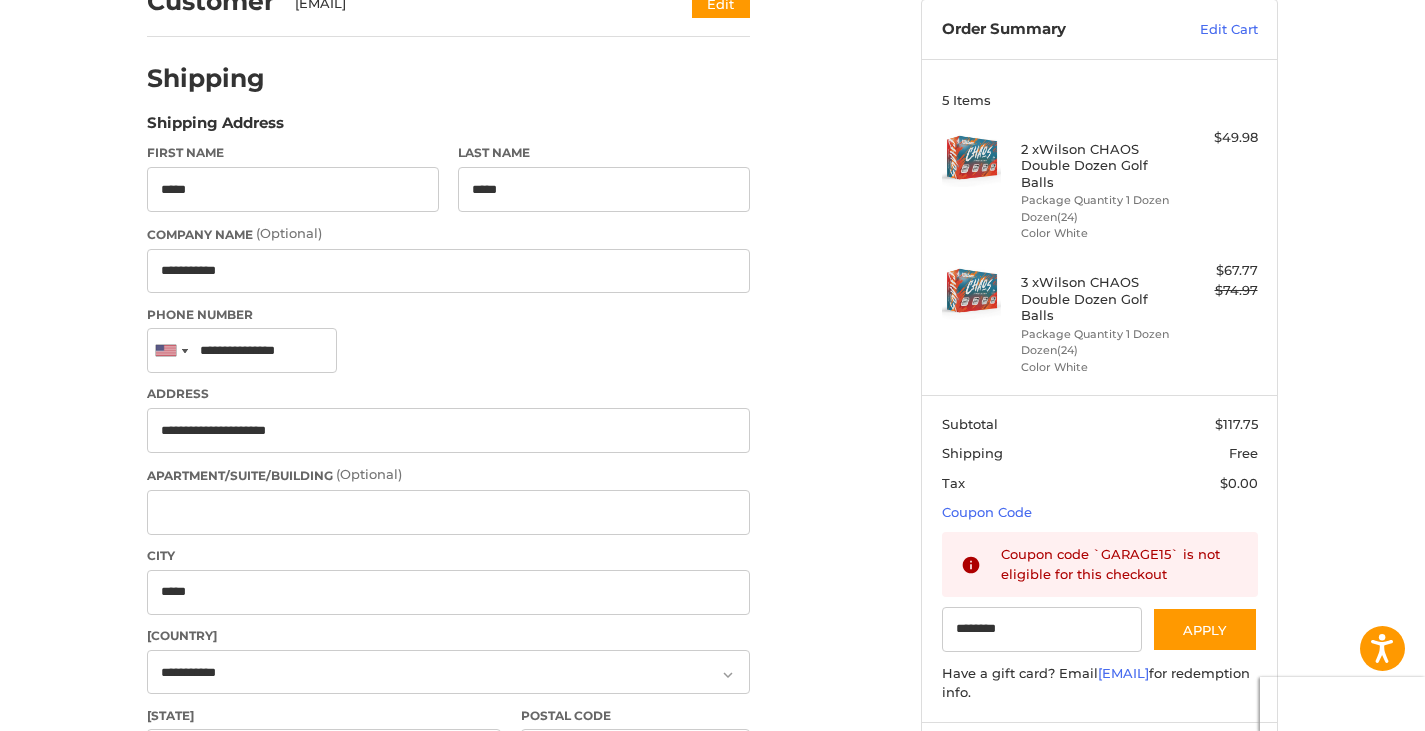 click on "$117.75" at bounding box center (1236, 424) 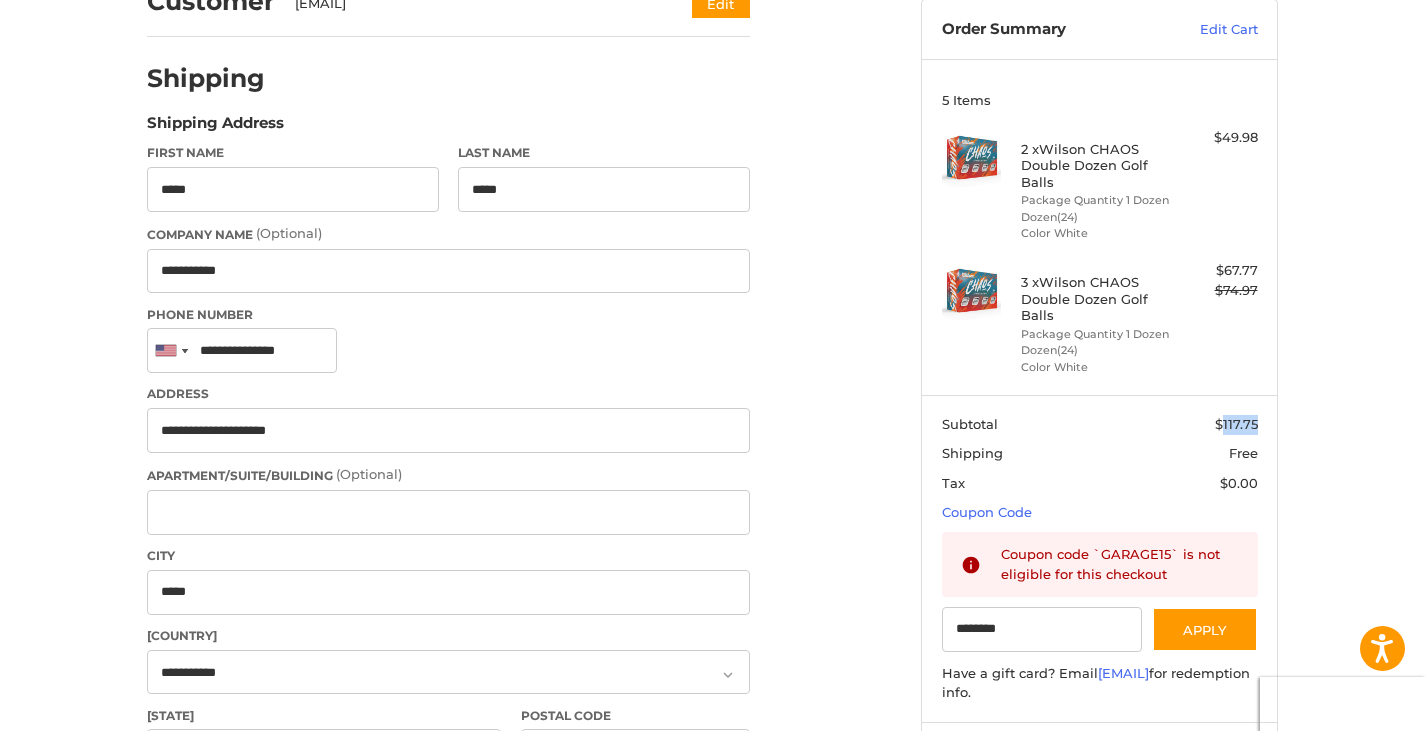 click on "$117.75" at bounding box center [1236, 424] 